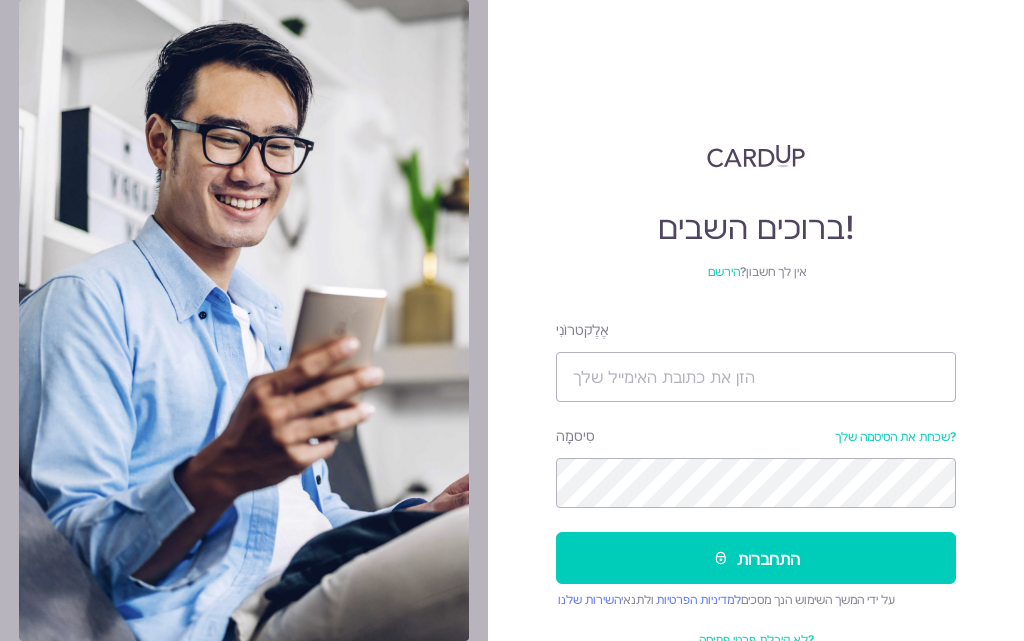 scroll, scrollTop: 0, scrollLeft: 0, axis: both 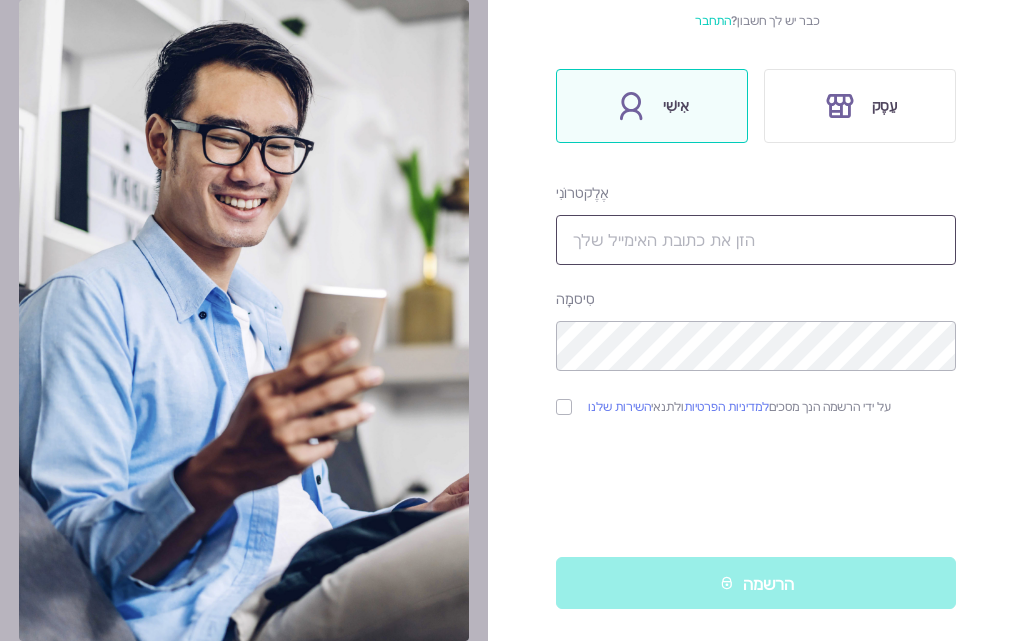 click at bounding box center [756, 240] 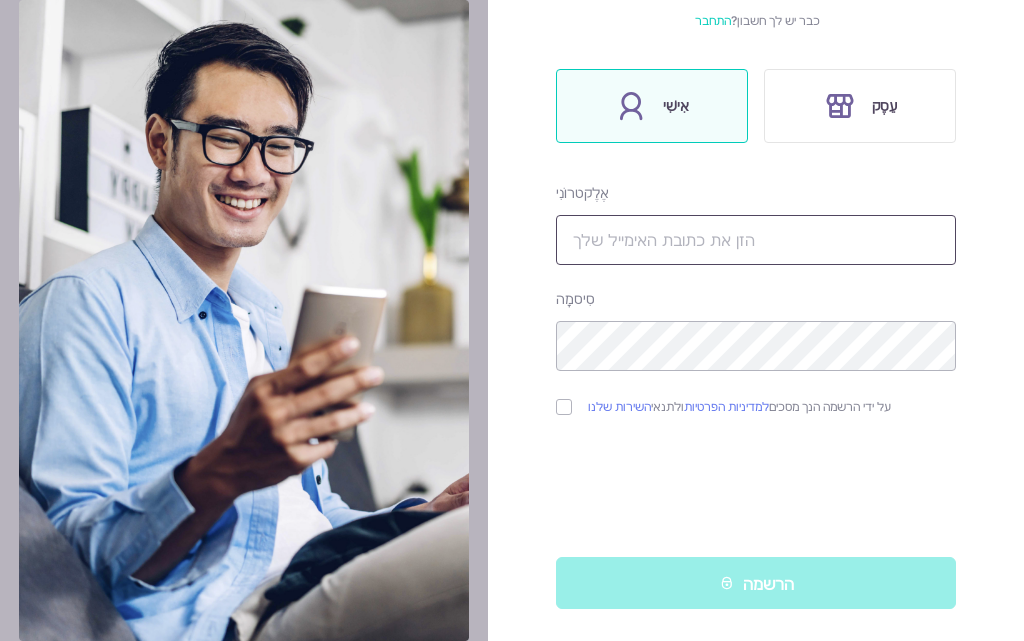 type on "A" 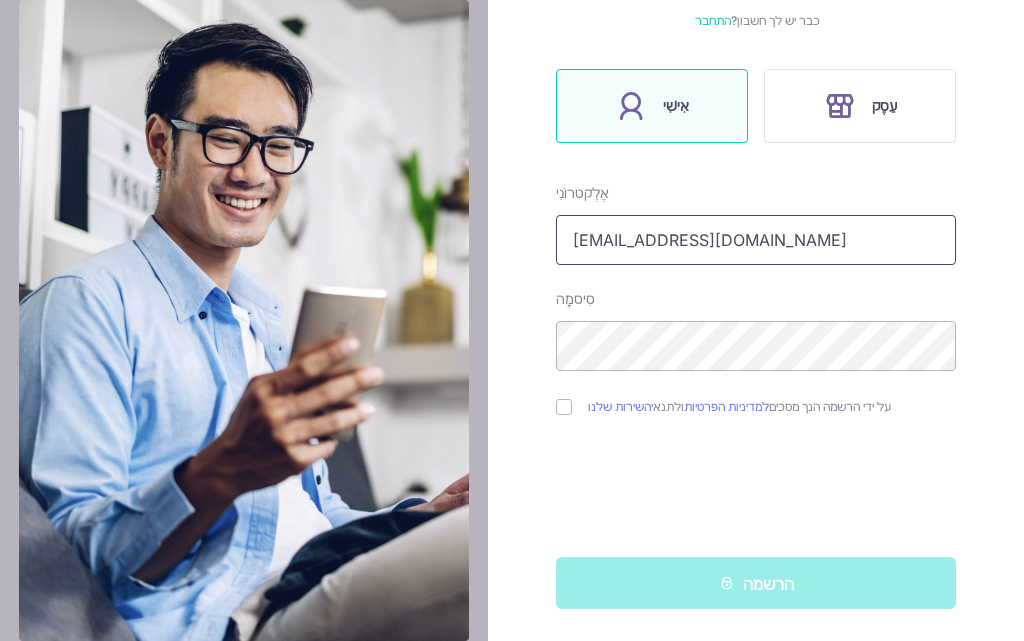 type on "[EMAIL_ADDRESS][DOMAIN_NAME]" 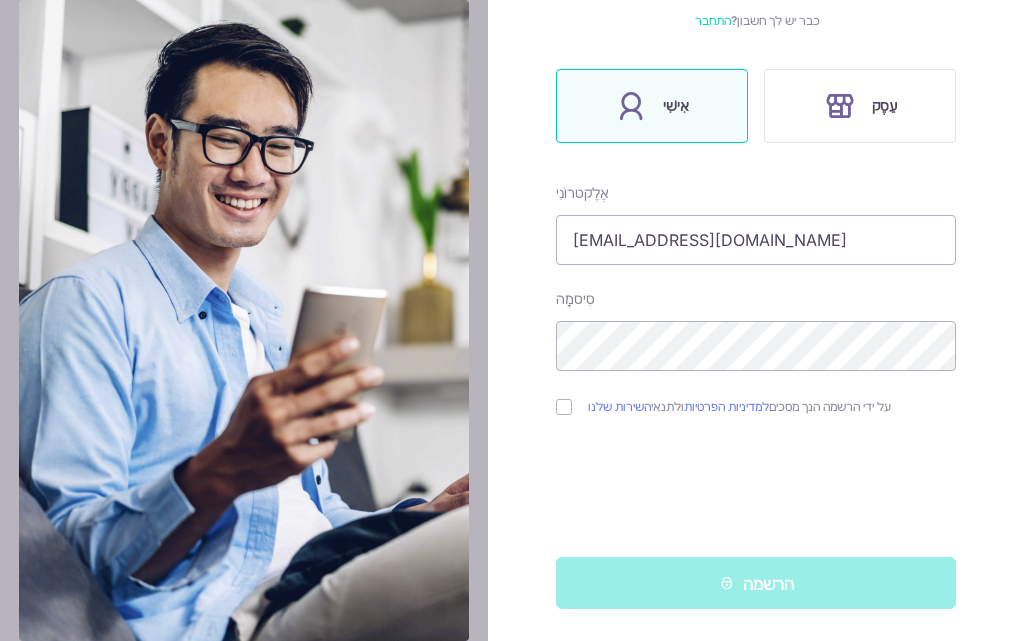 click on "הרשמה" at bounding box center (756, 583) 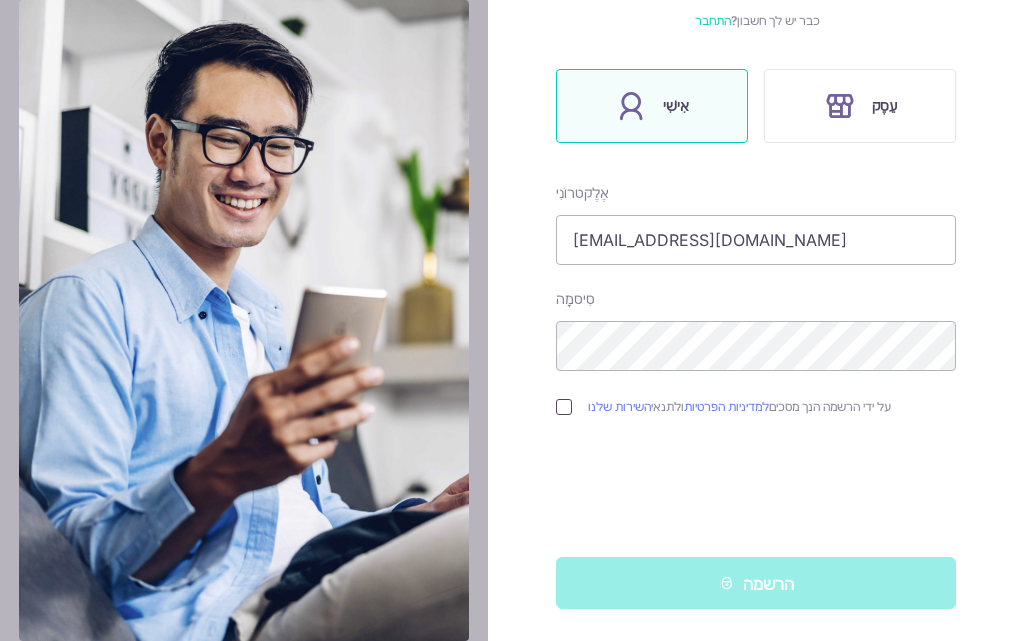 click at bounding box center [564, 407] 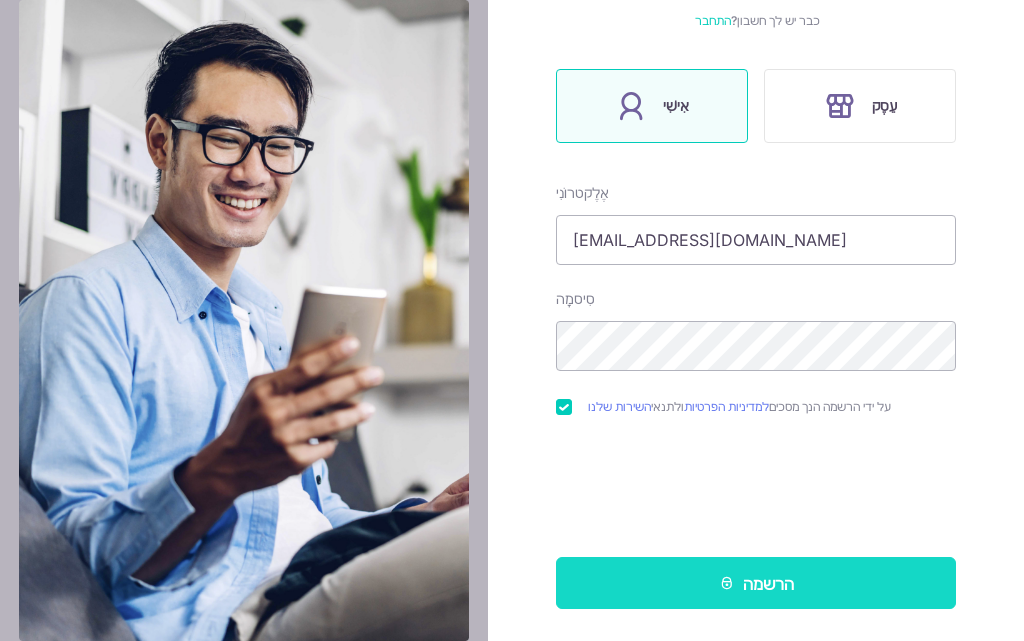 click on "הרשמה" at bounding box center [768, 584] 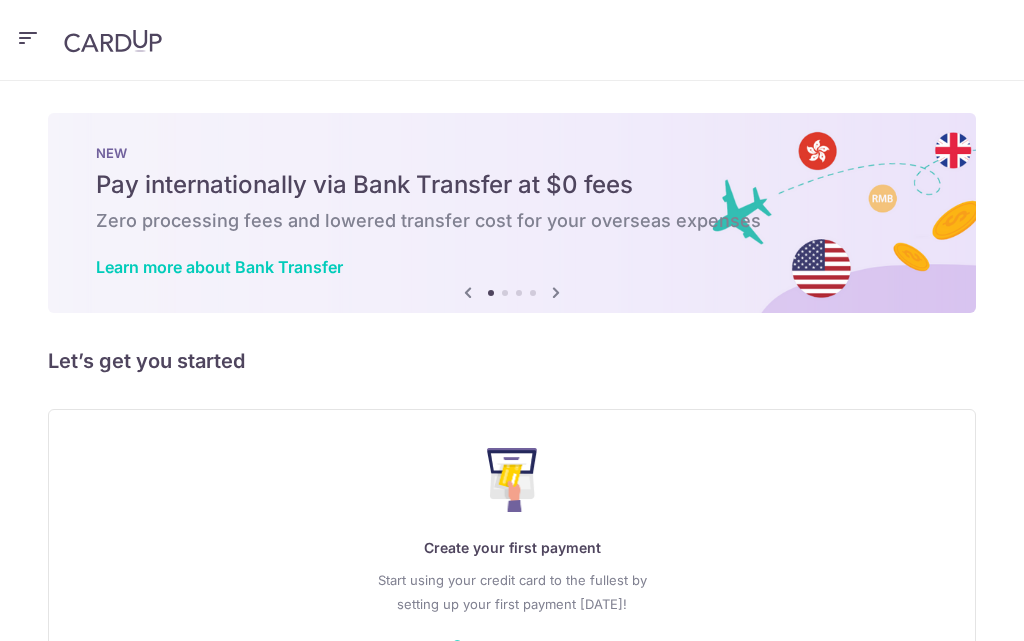 scroll, scrollTop: 0, scrollLeft: 0, axis: both 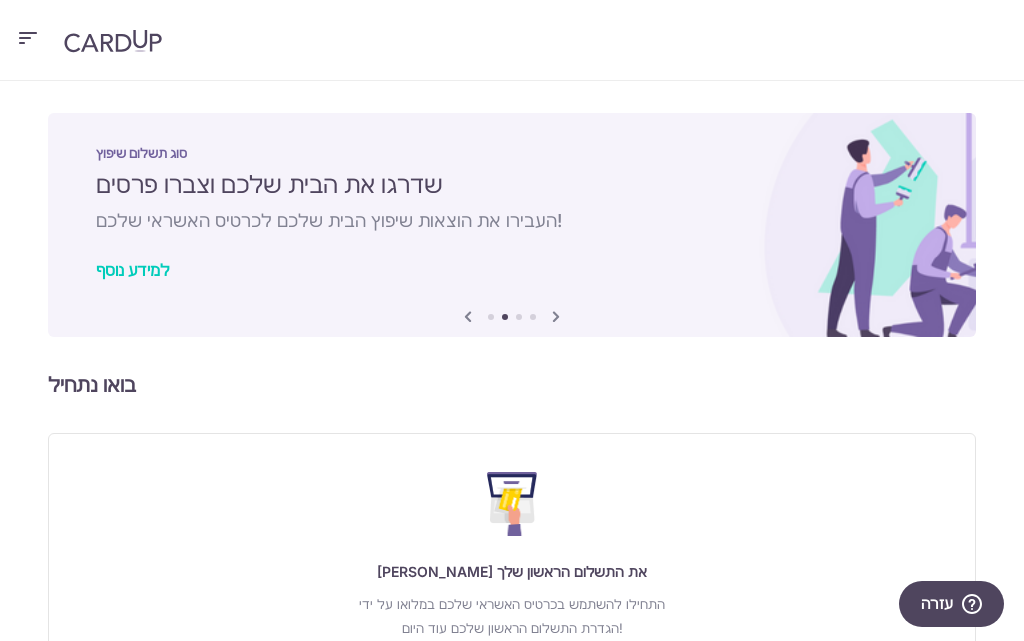 click on "בואו נתחיל" at bounding box center [92, 385] 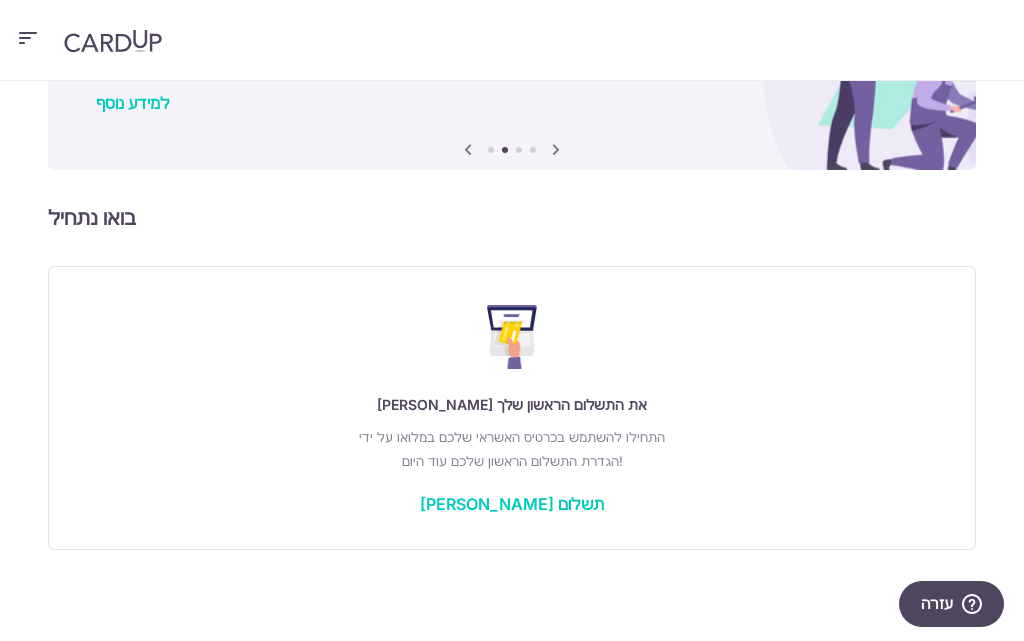 scroll, scrollTop: 170, scrollLeft: 0, axis: vertical 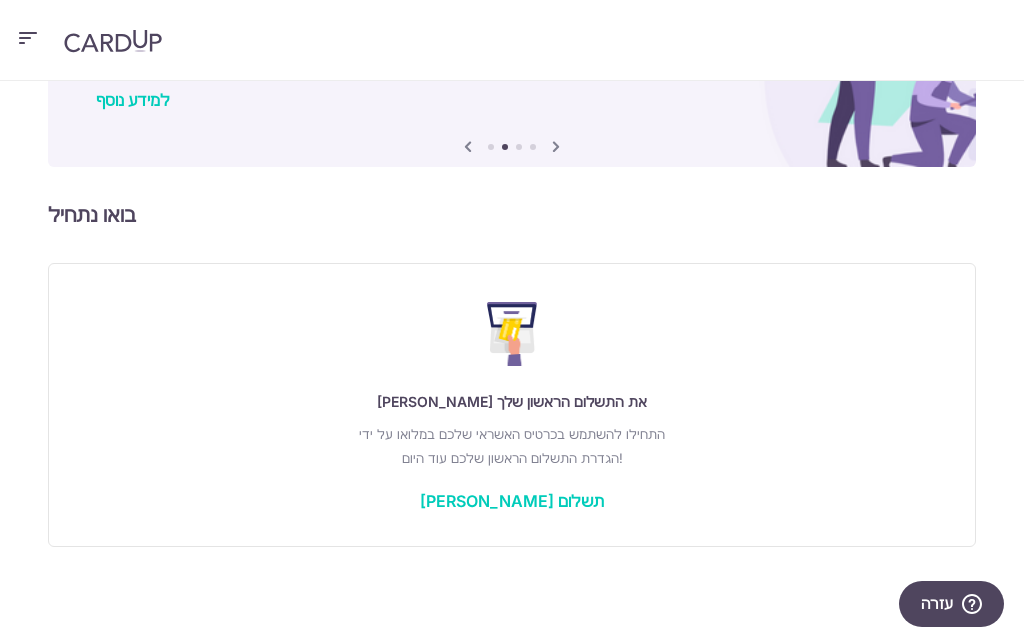 click at bounding box center (512, 334) 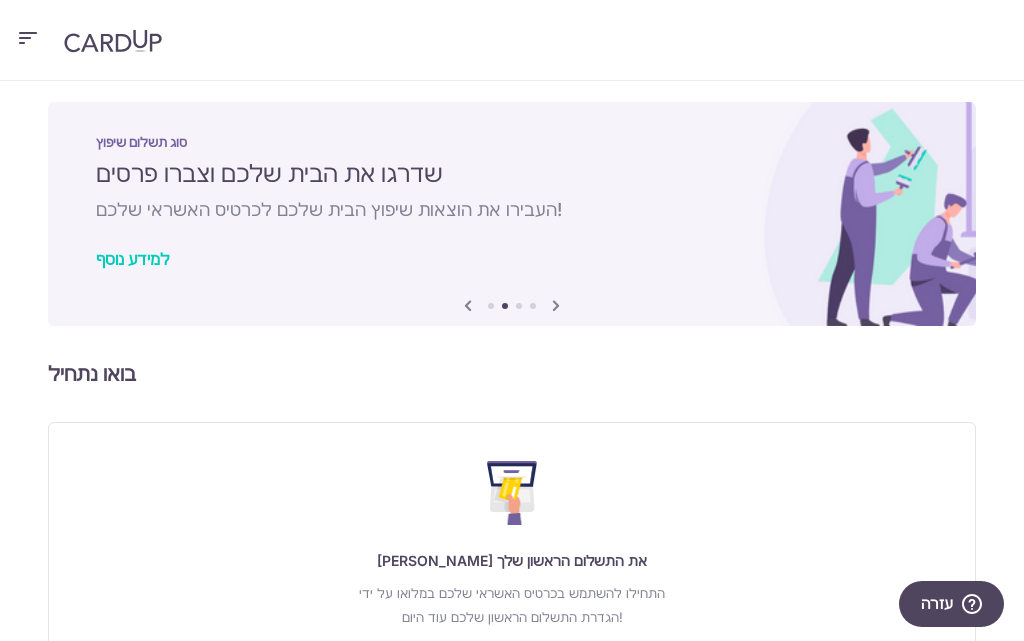scroll, scrollTop: 0, scrollLeft: 0, axis: both 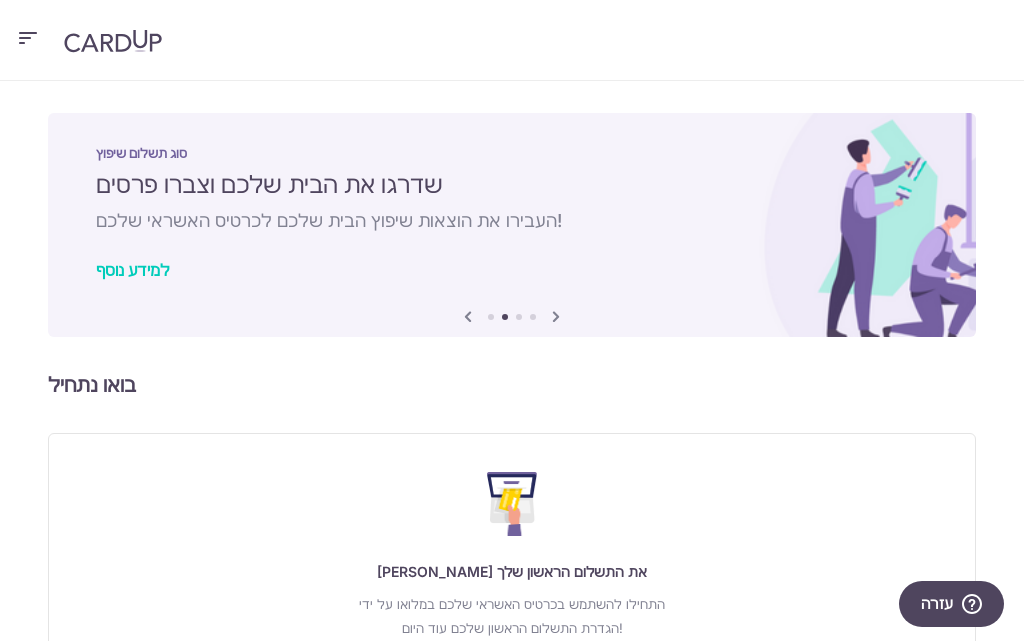 click at bounding box center [556, 316] 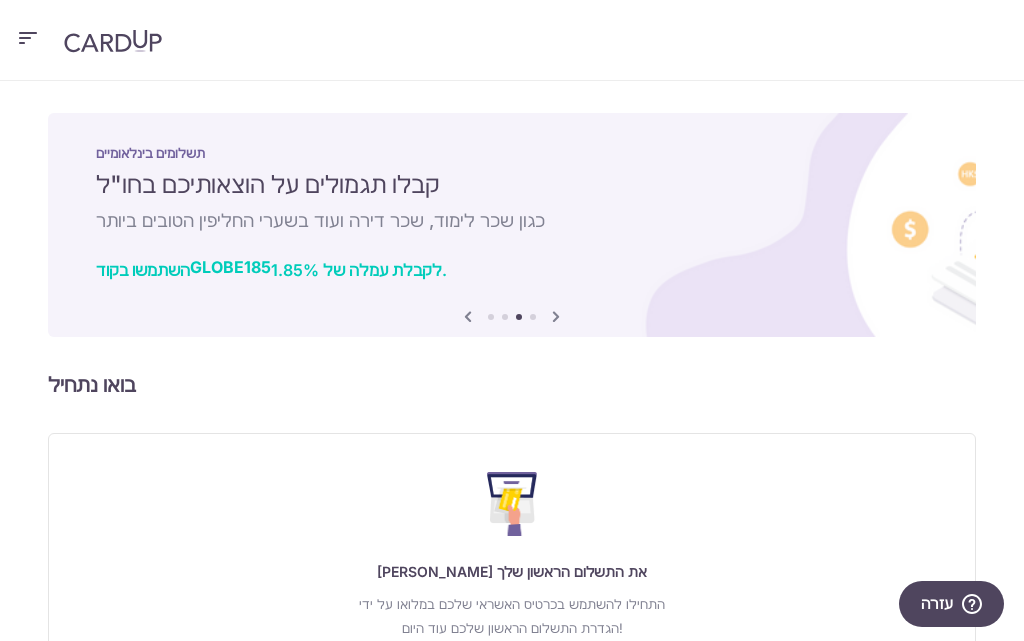 click at bounding box center [556, 316] 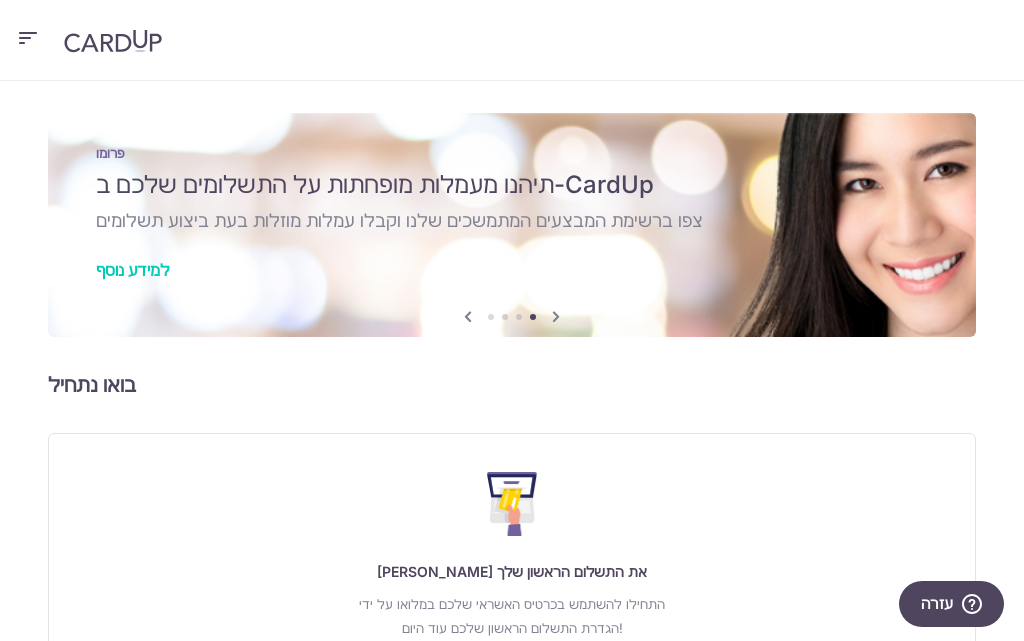 click at bounding box center [556, 316] 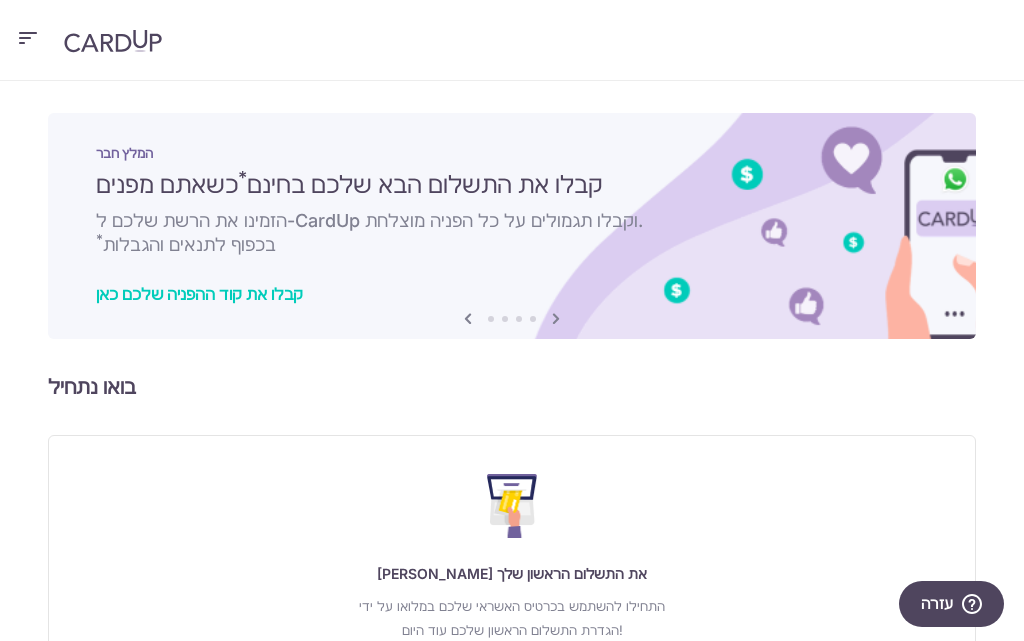 click at bounding box center [468, 318] 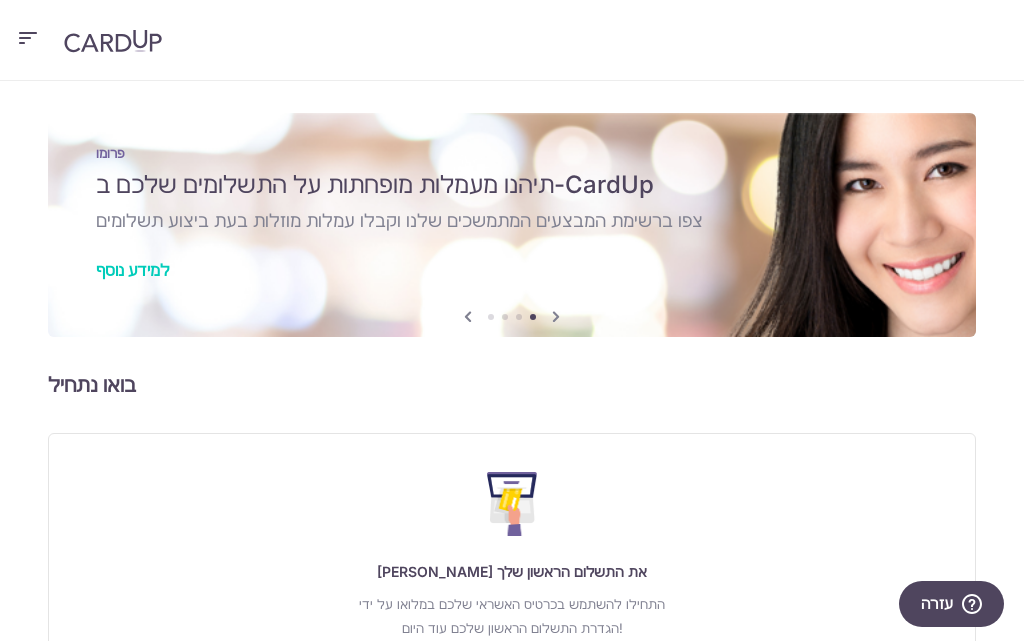 click at bounding box center [468, 316] 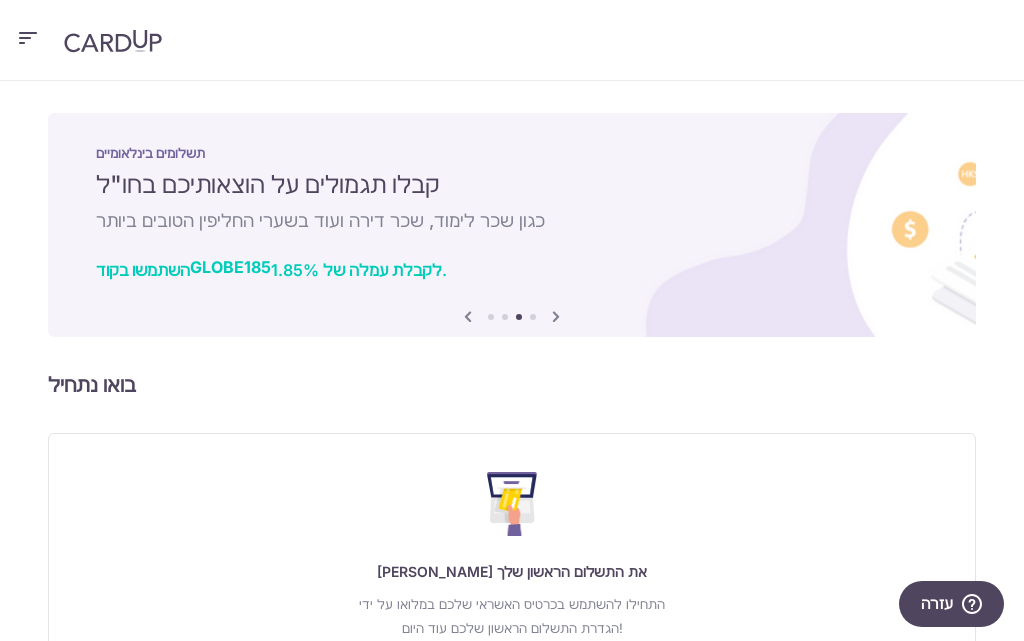 click at bounding box center (468, 316) 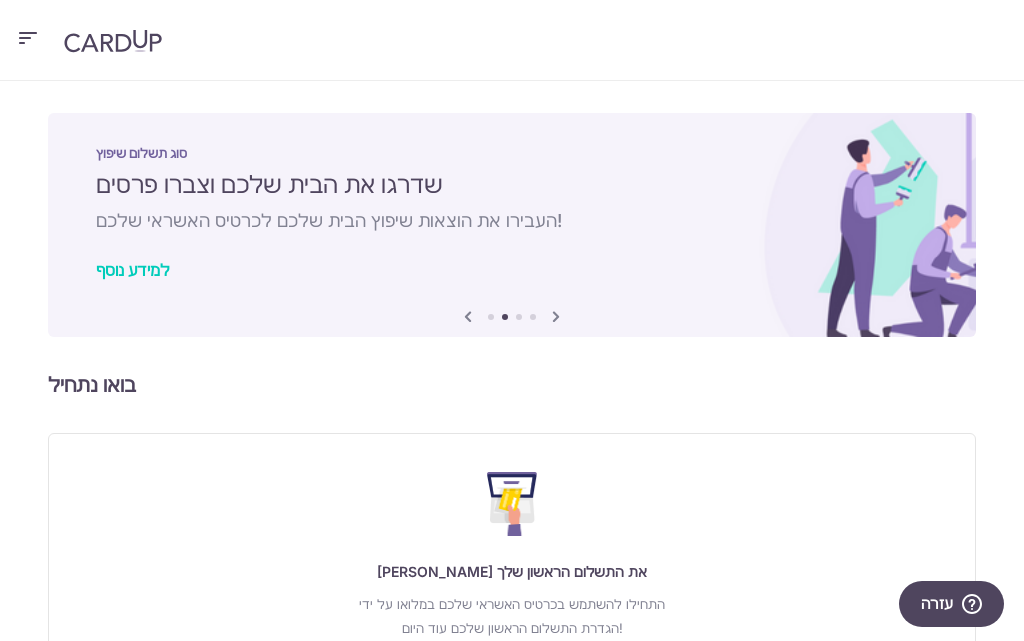 click at bounding box center (468, 316) 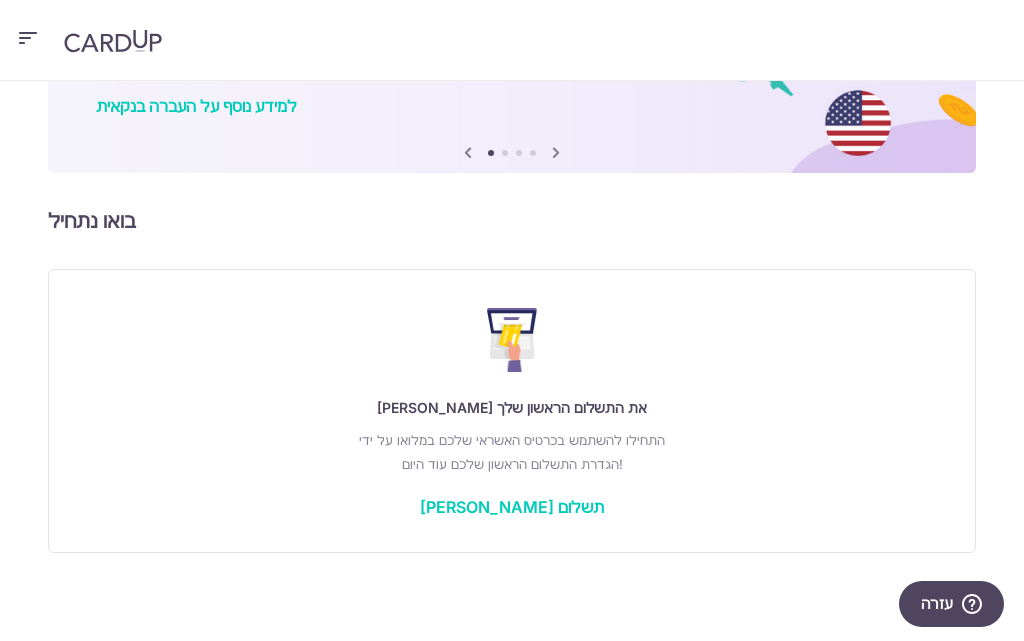 scroll, scrollTop: 170, scrollLeft: 0, axis: vertical 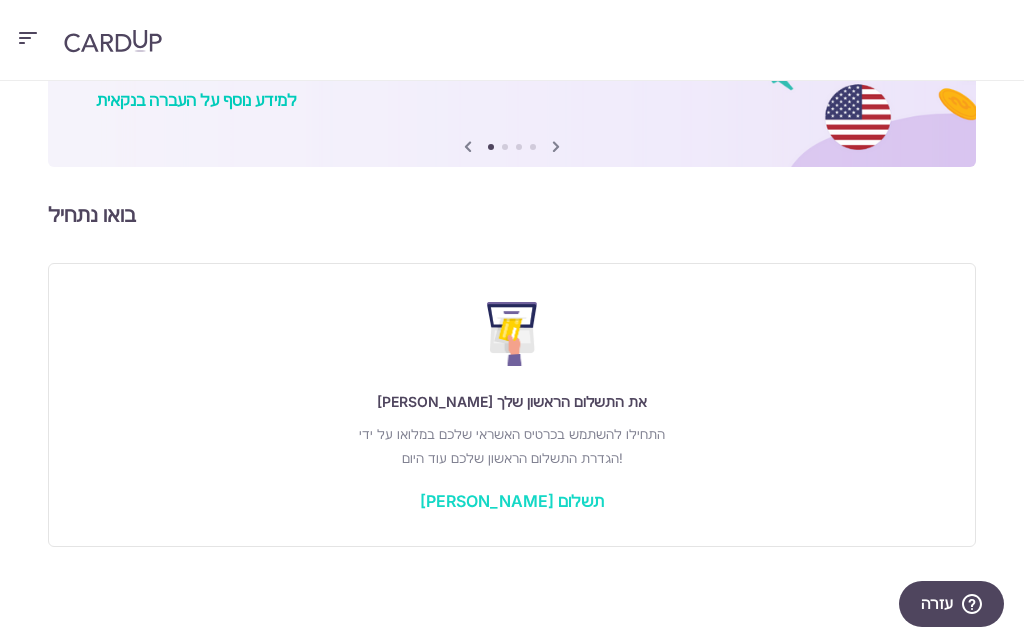 click on "צור תשלום" at bounding box center (512, 500) 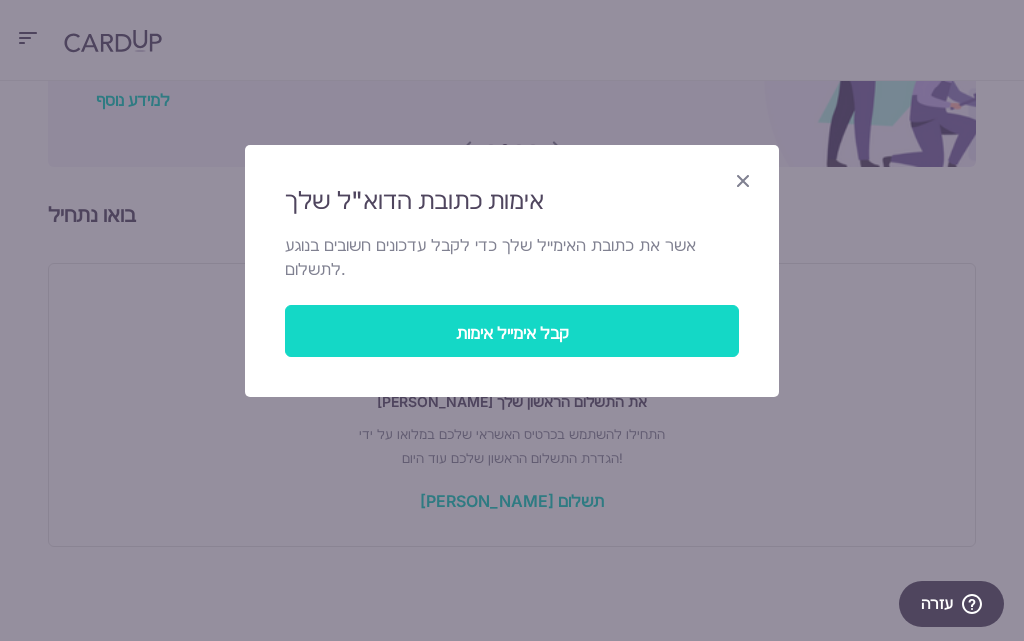 click on "קבל אימייל אימות" at bounding box center [512, 332] 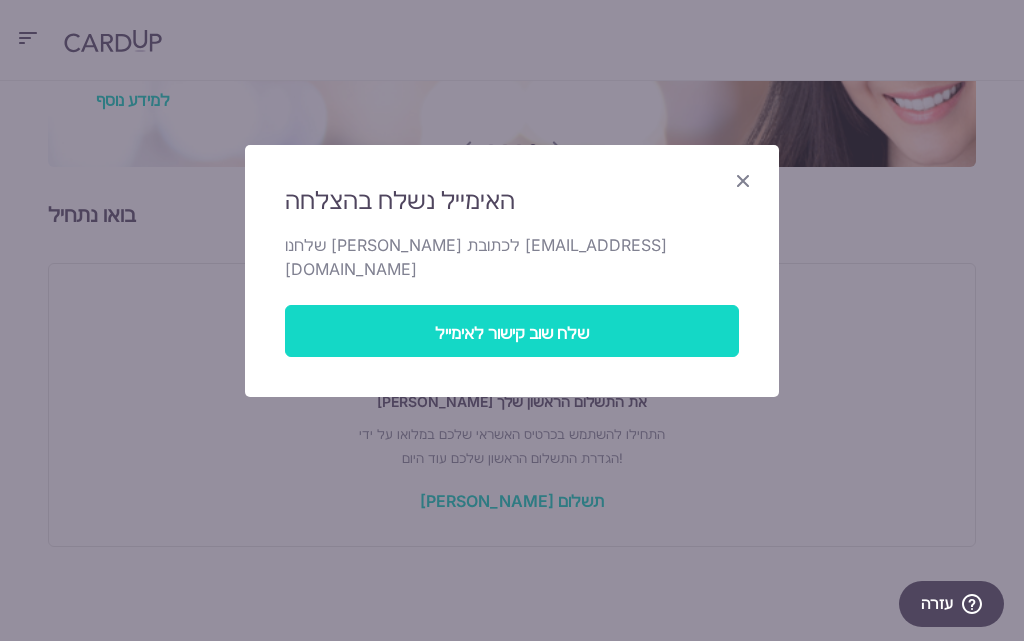 click at bounding box center (743, 180) 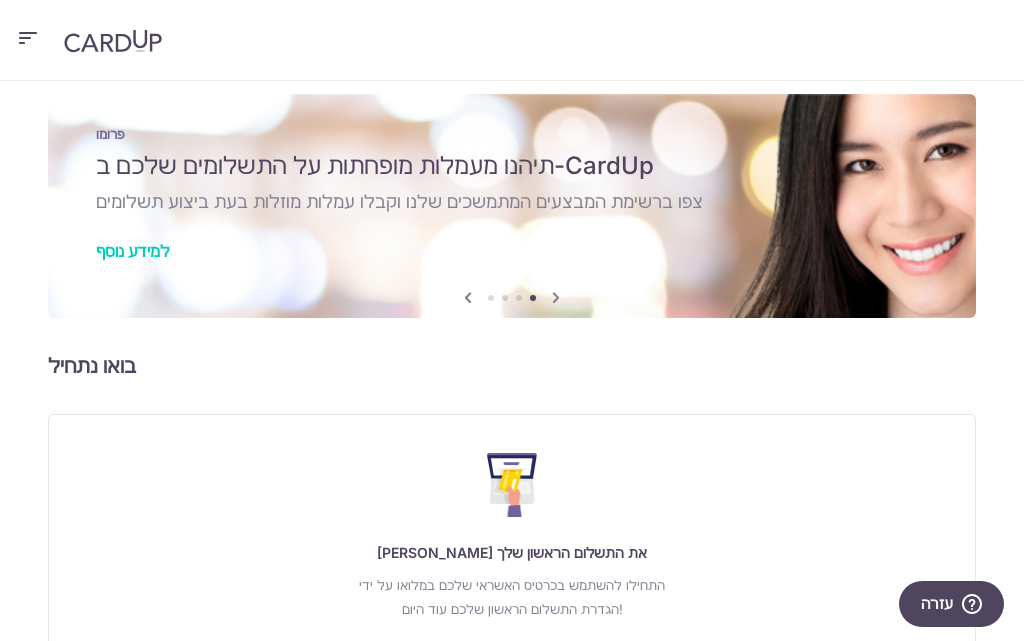 scroll, scrollTop: 33, scrollLeft: 0, axis: vertical 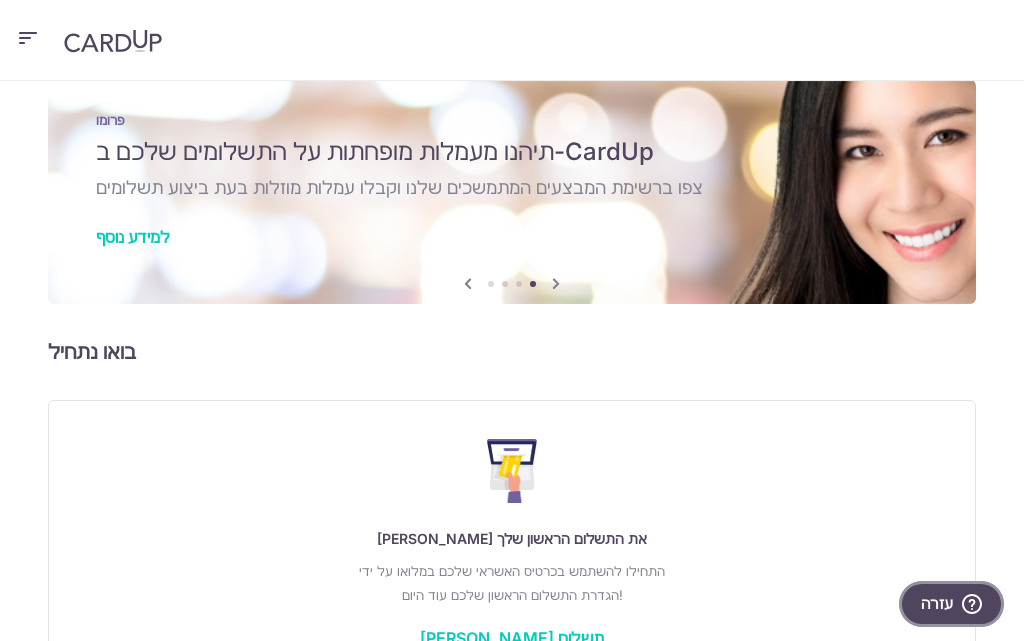 click on "עזרה" at bounding box center [937, 603] 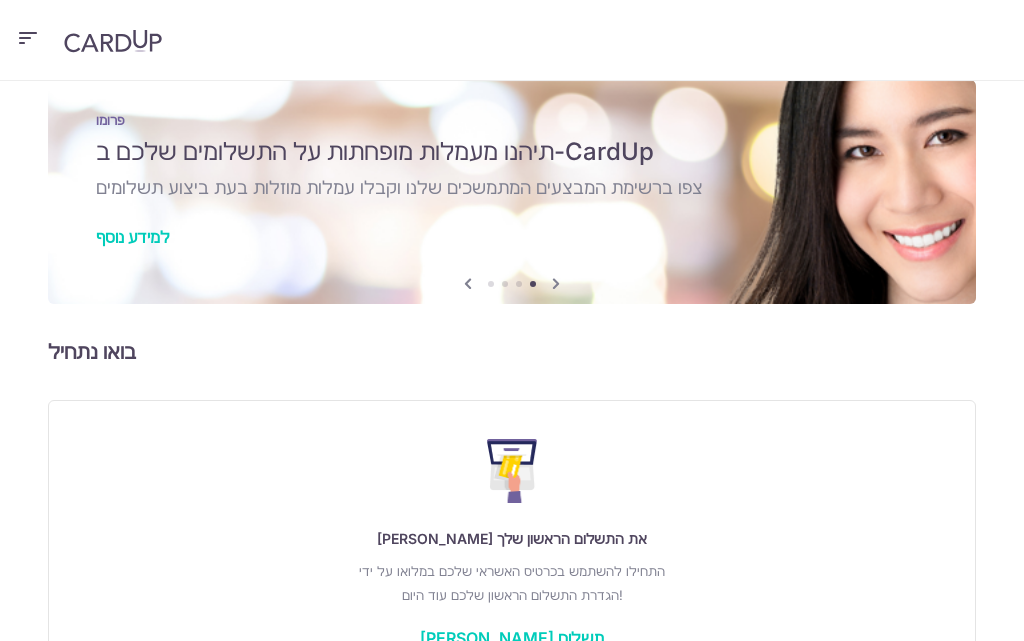 scroll, scrollTop: 0, scrollLeft: 0, axis: both 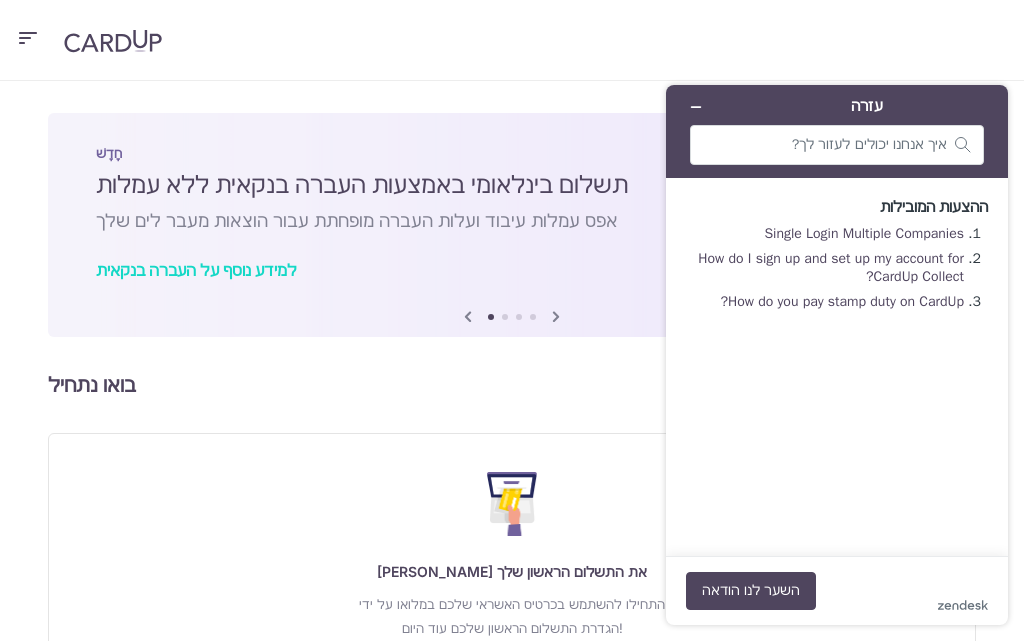 click on "למידע נוסף על העברה בנקאית" at bounding box center (196, 269) 